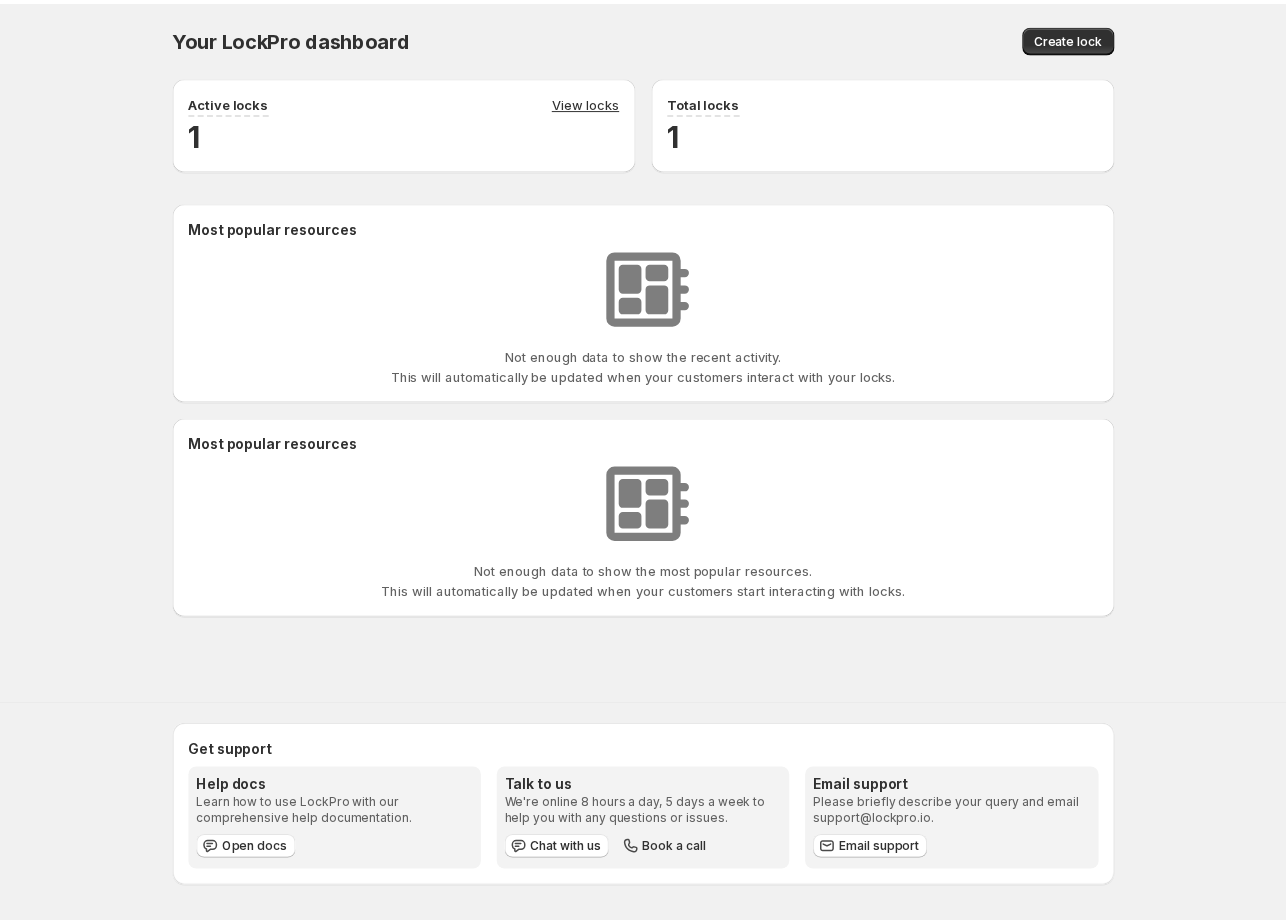 scroll, scrollTop: 0, scrollLeft: 0, axis: both 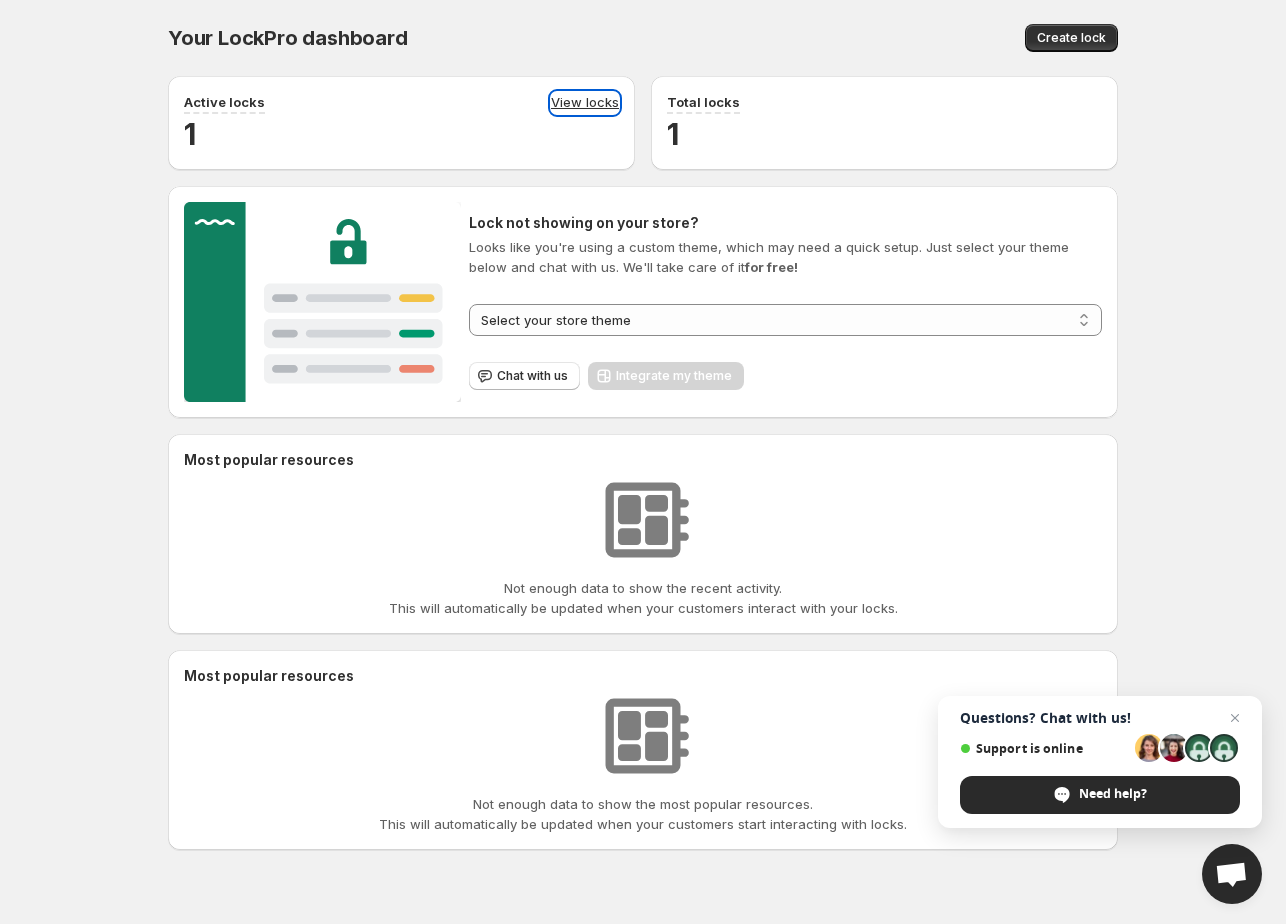 click on "View locks" at bounding box center [585, 103] 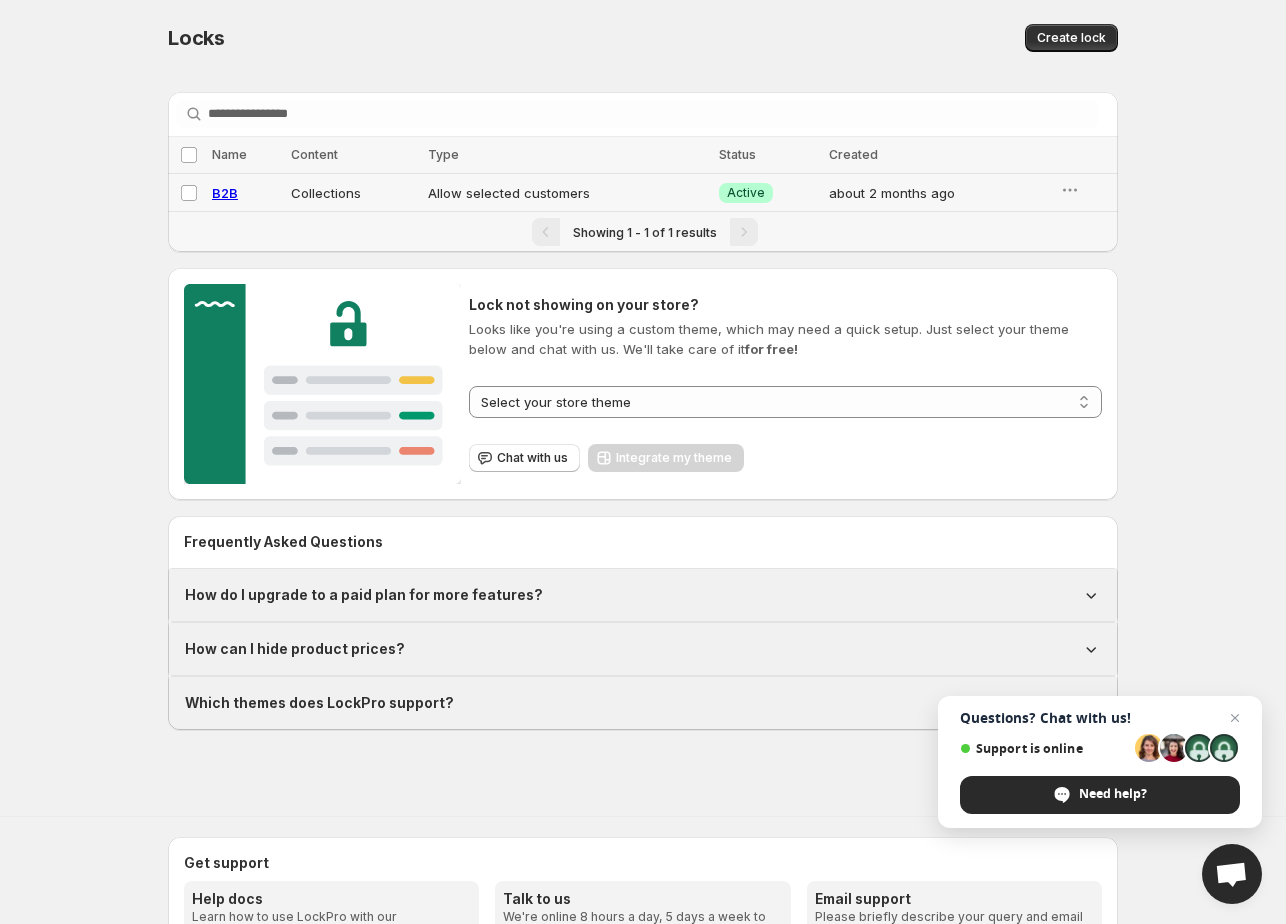 click on "B2B" at bounding box center (225, 193) 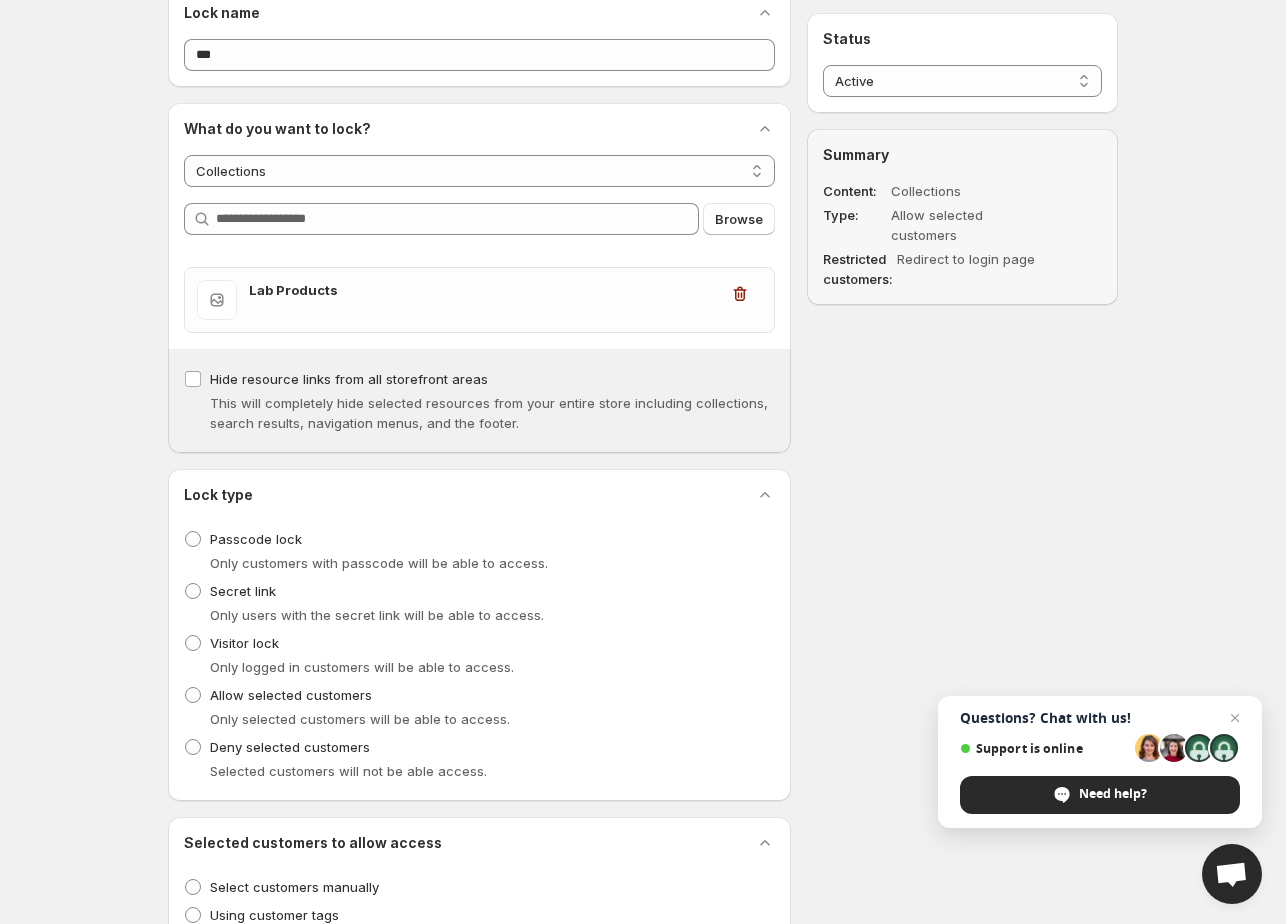 scroll, scrollTop: 0, scrollLeft: 0, axis: both 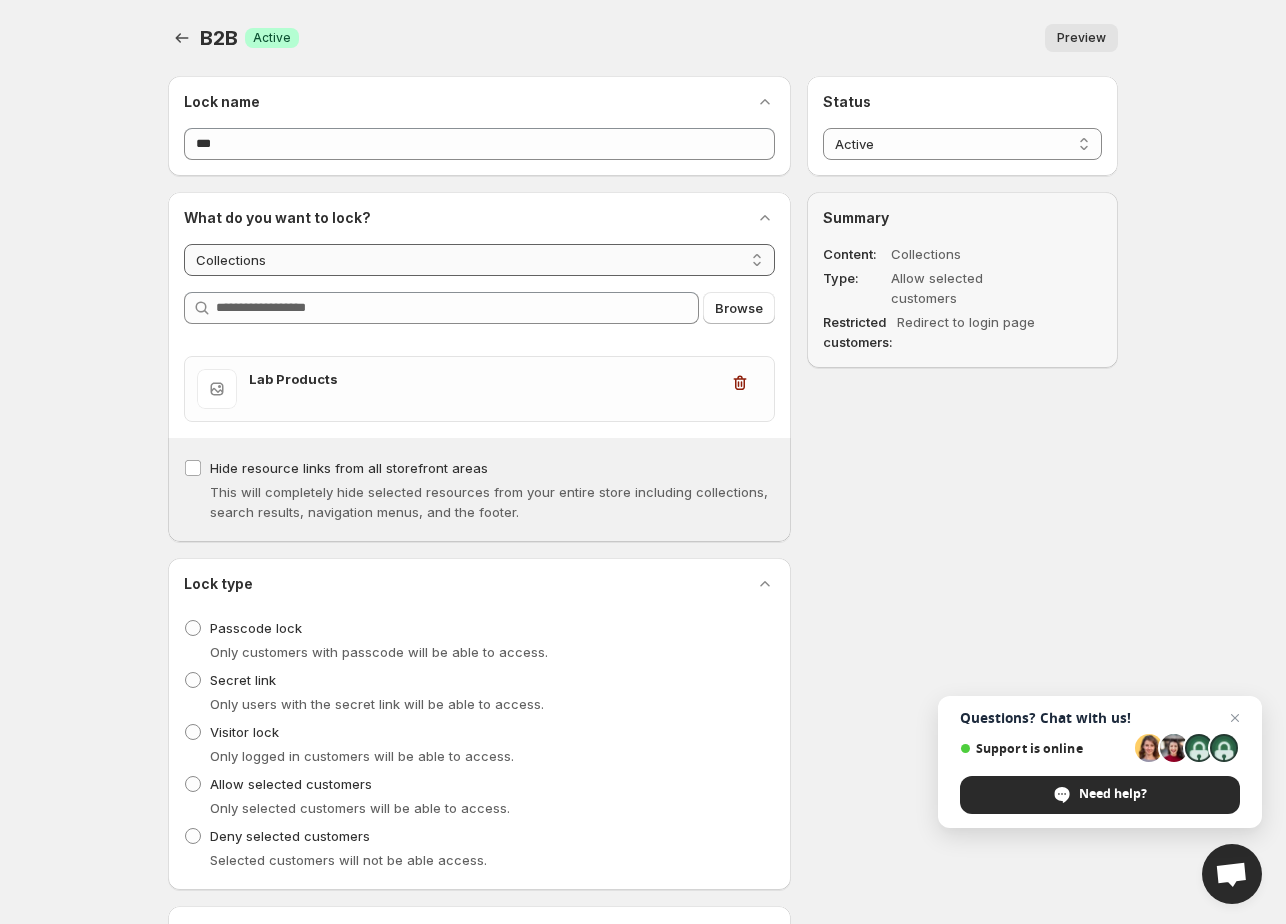 click on "**********" at bounding box center (479, 260) 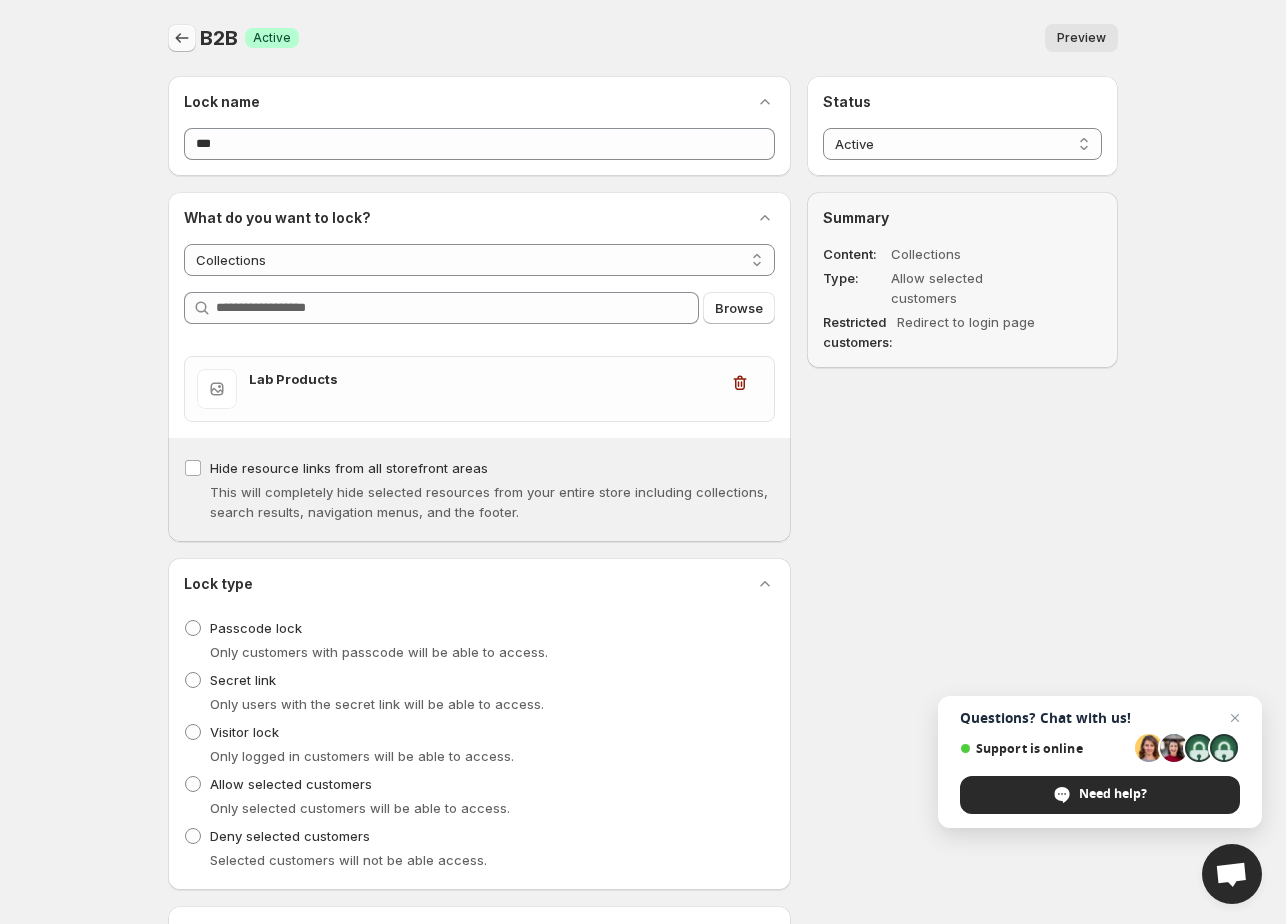 click 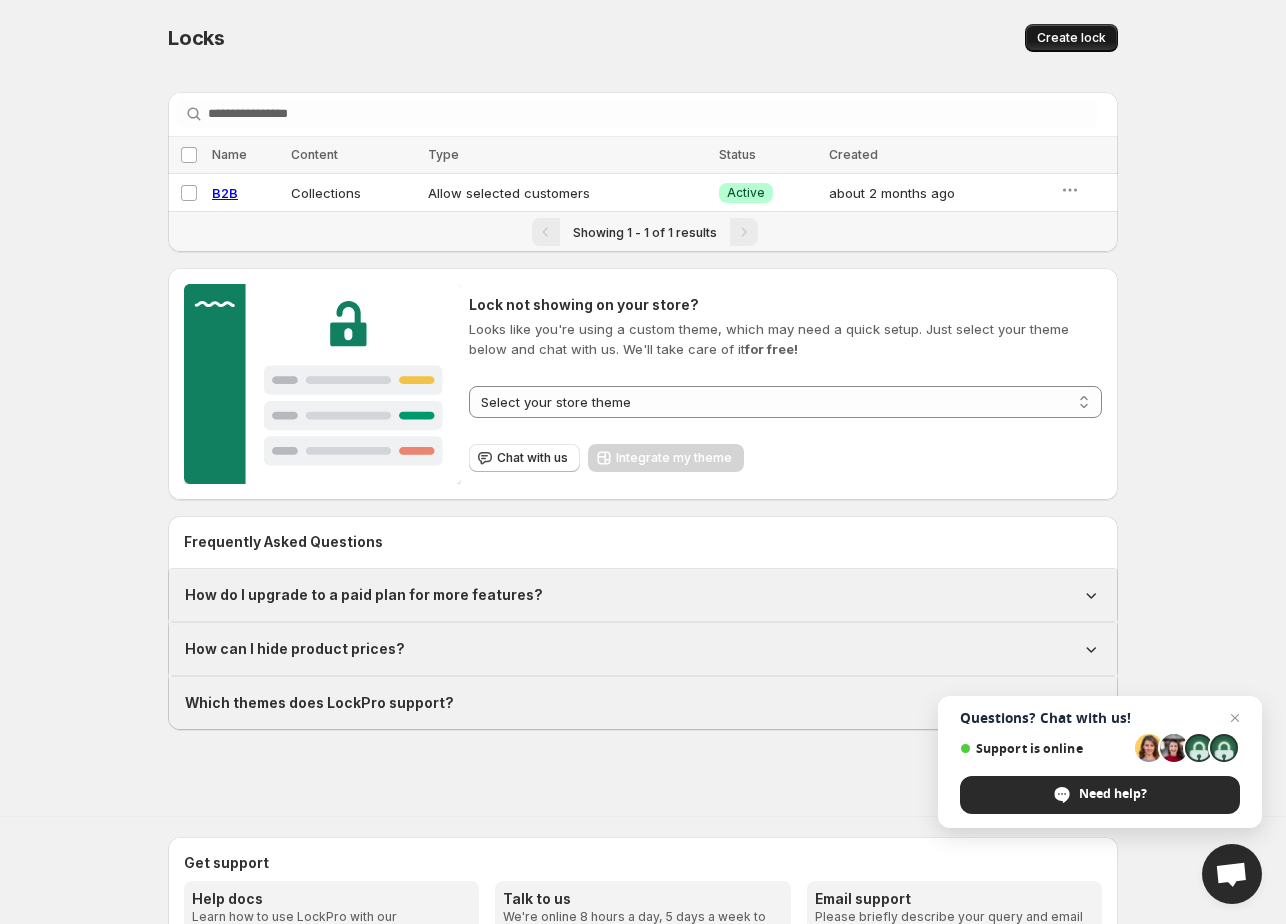 click on "Create lock" at bounding box center (1071, 38) 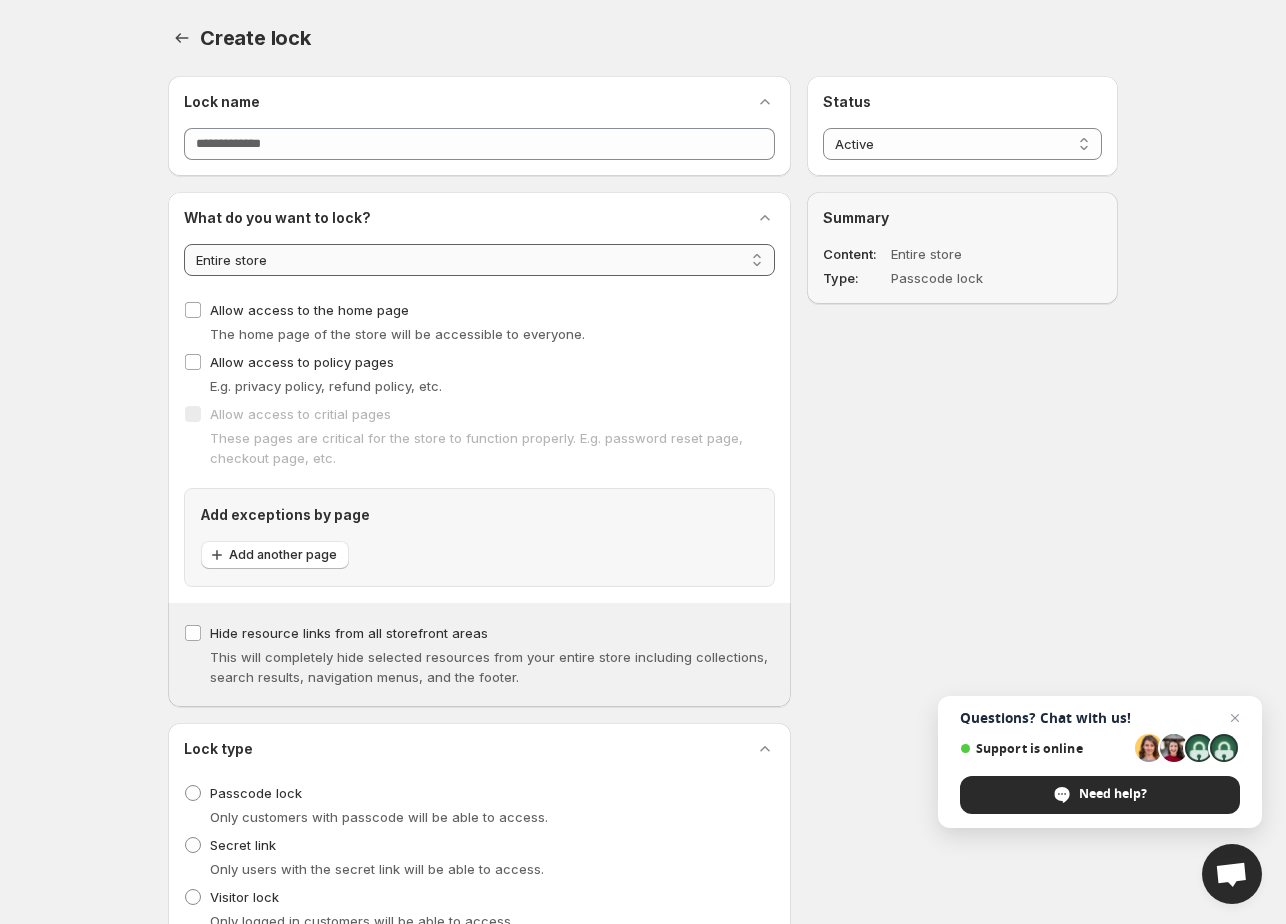 click on "**********" at bounding box center (479, 260) 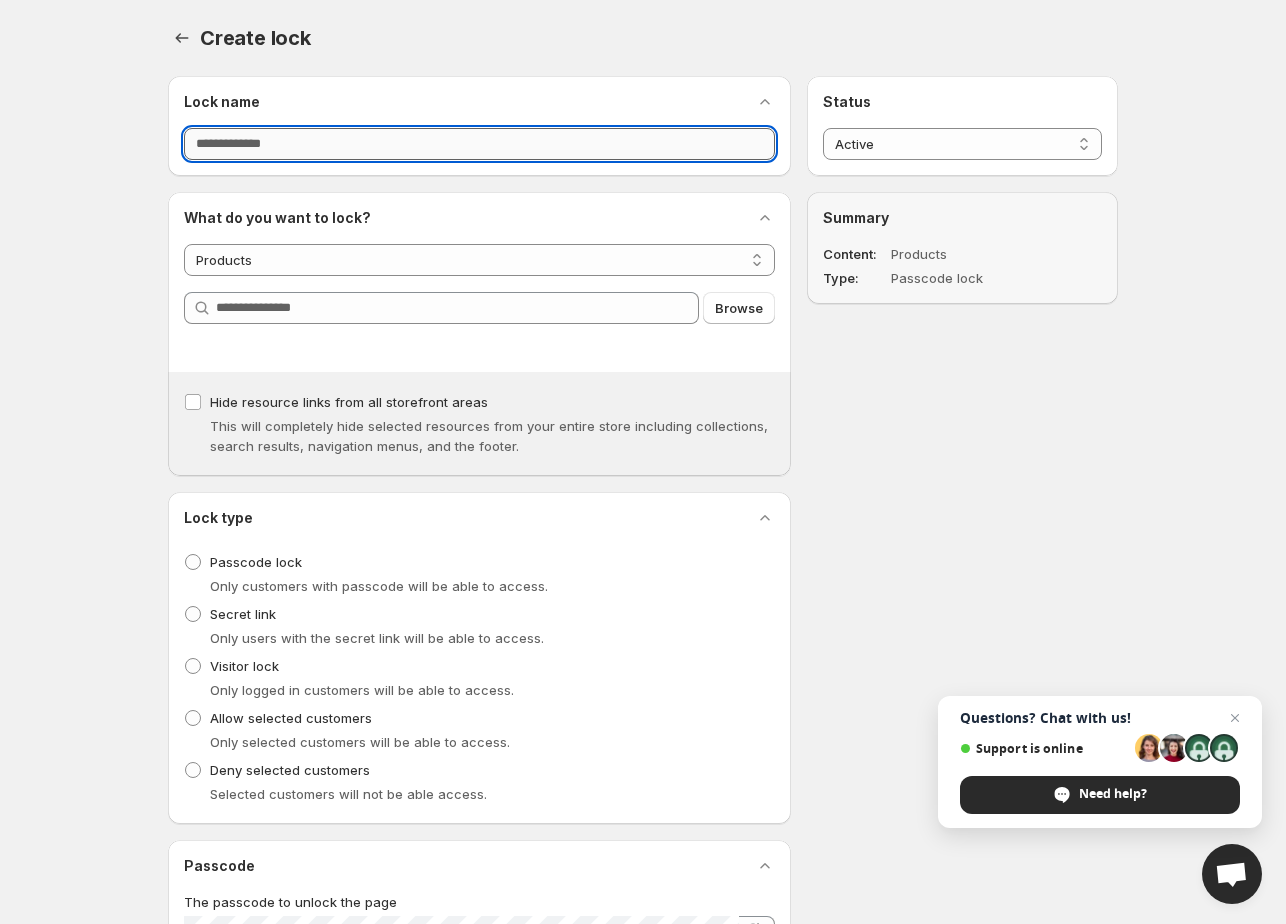click on "Lock name" at bounding box center [479, 144] 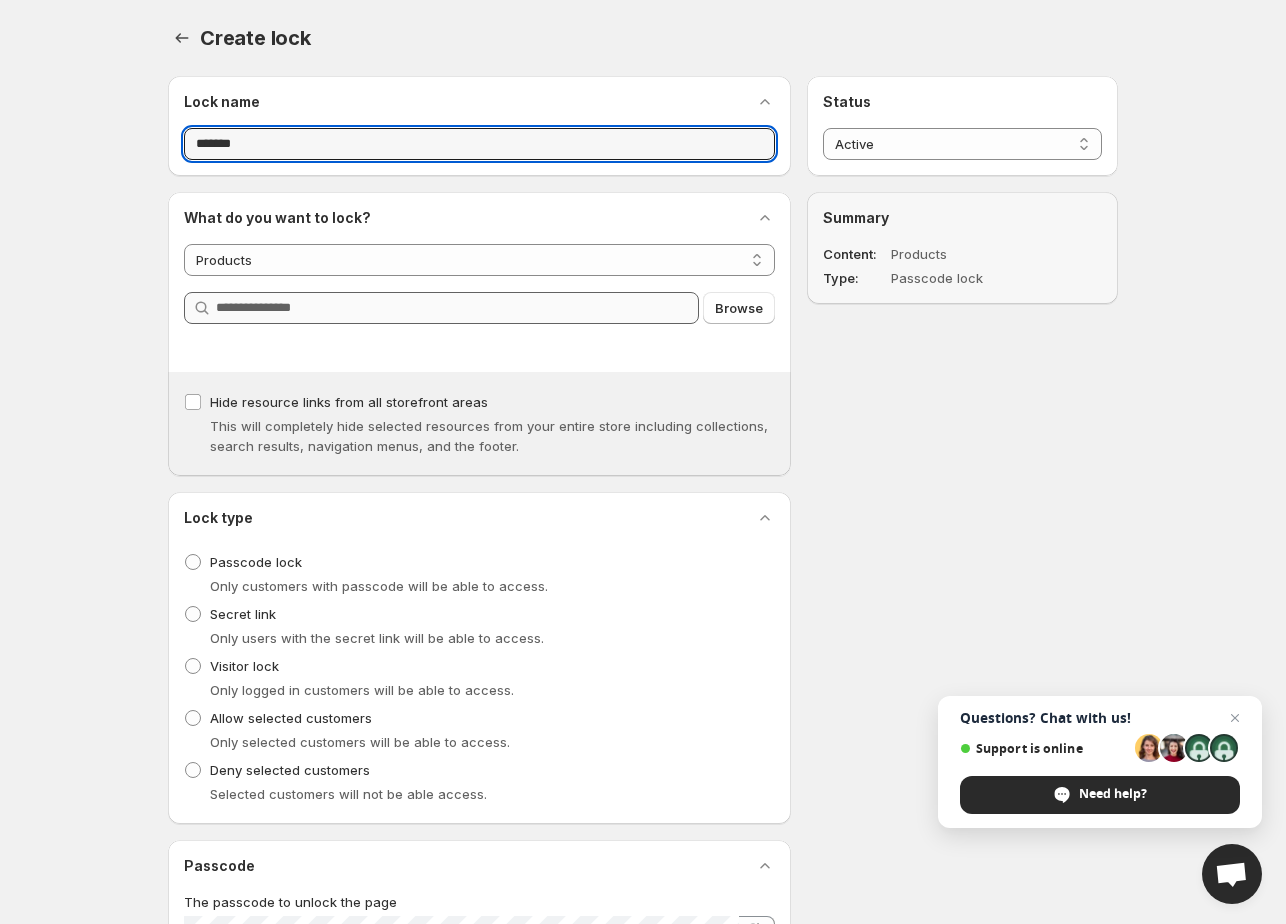 type on "*******" 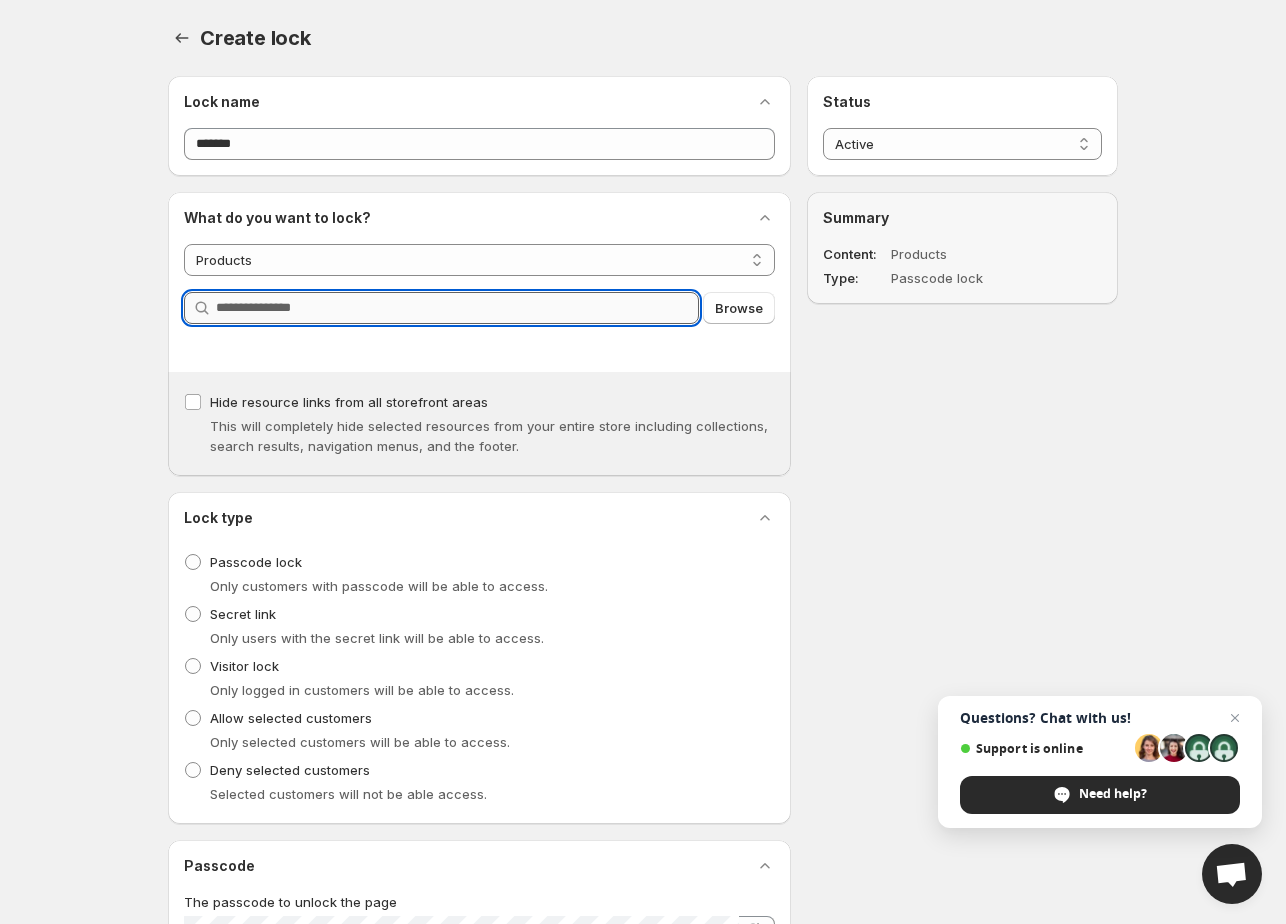 click on "Query" at bounding box center [457, 308] 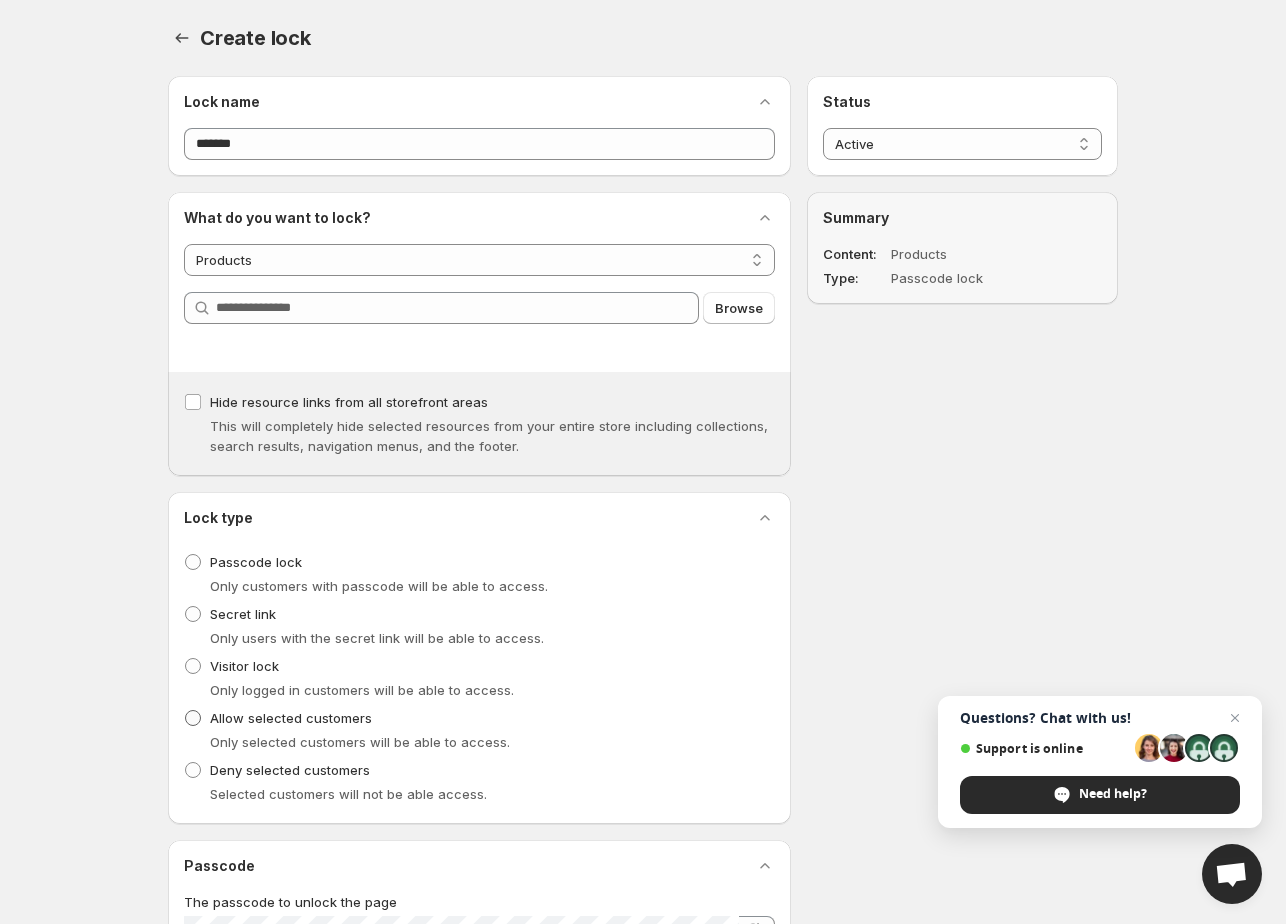 click at bounding box center [193, 718] 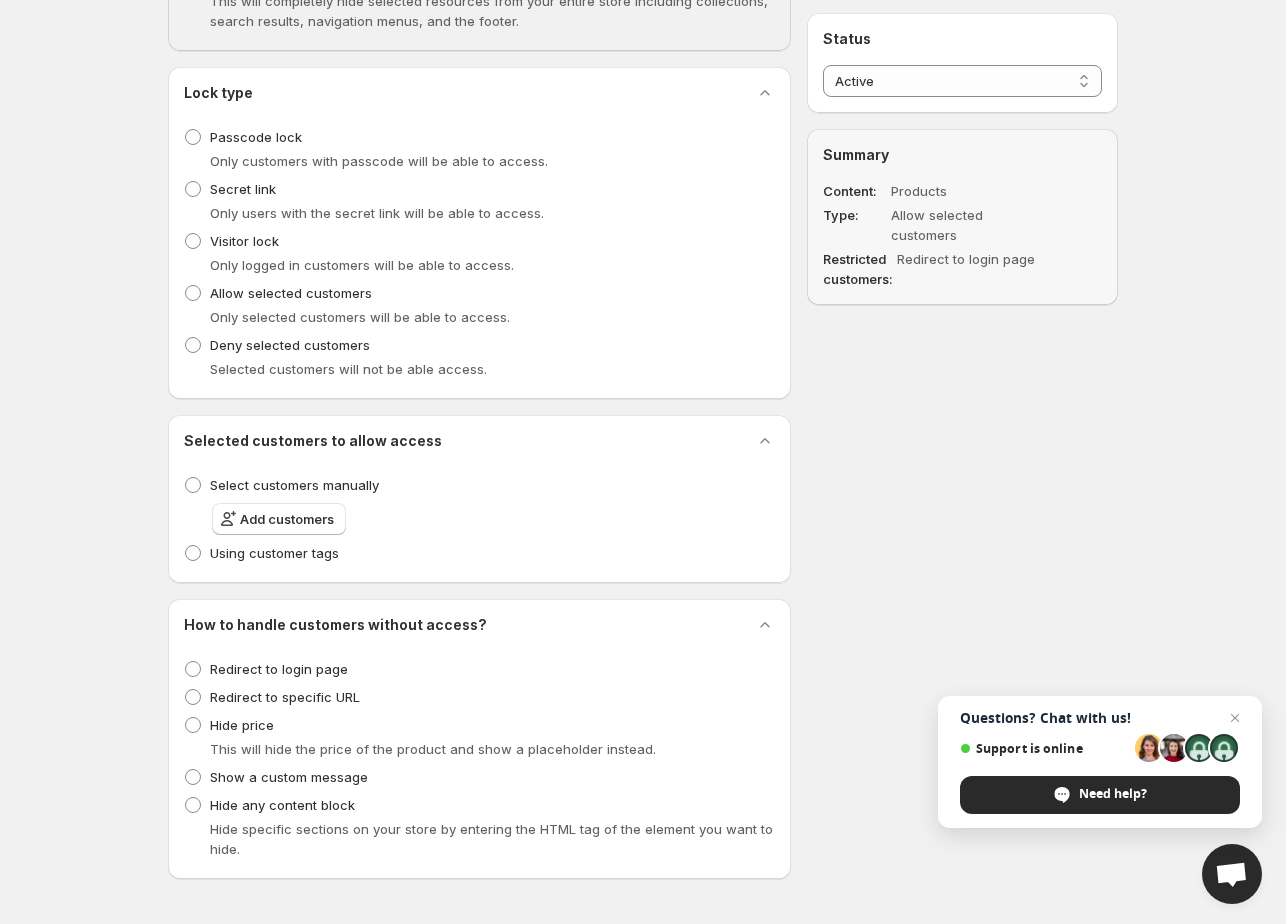 scroll, scrollTop: 426, scrollLeft: 0, axis: vertical 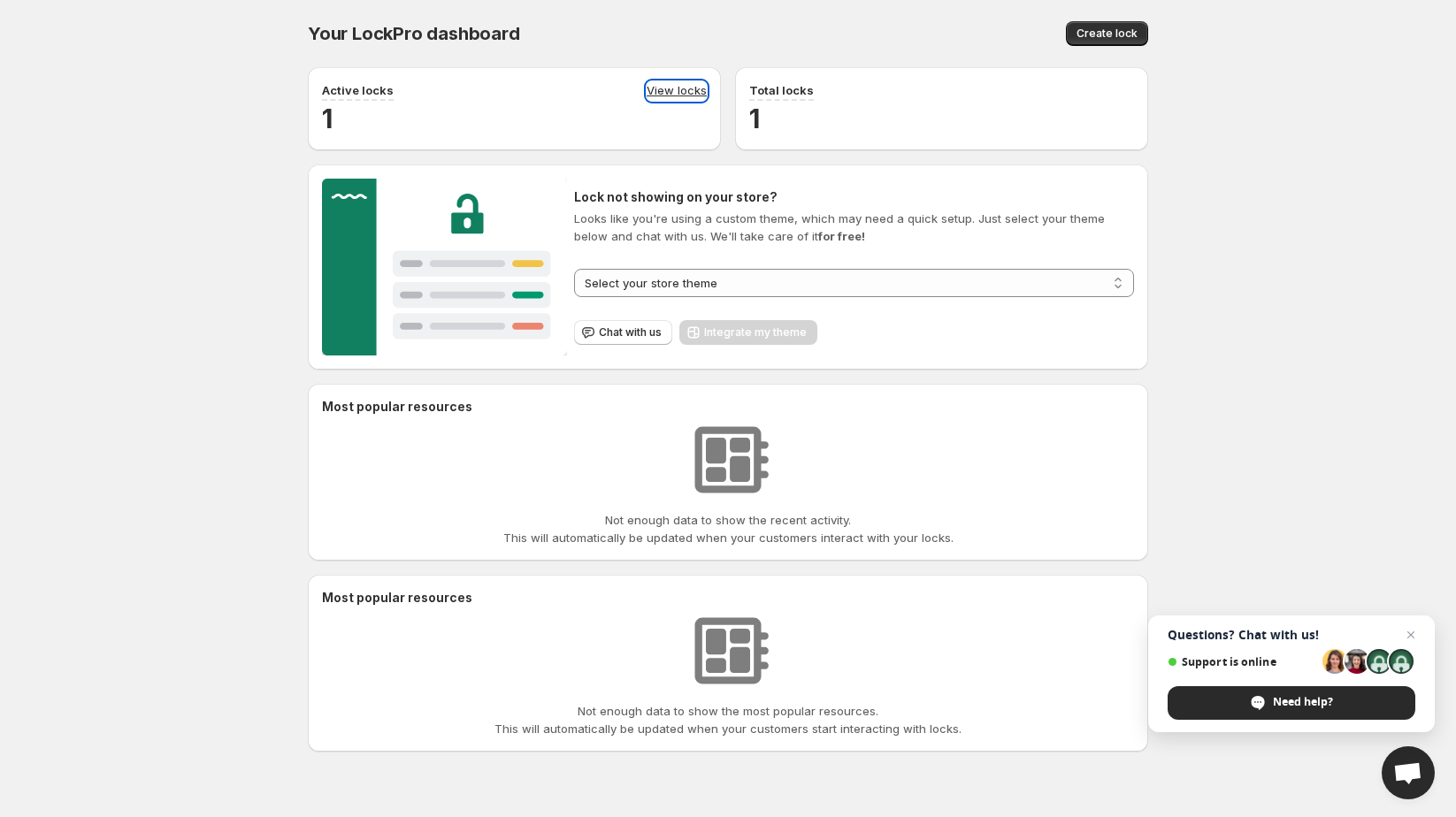 click on "View locks" at bounding box center [677, 91] 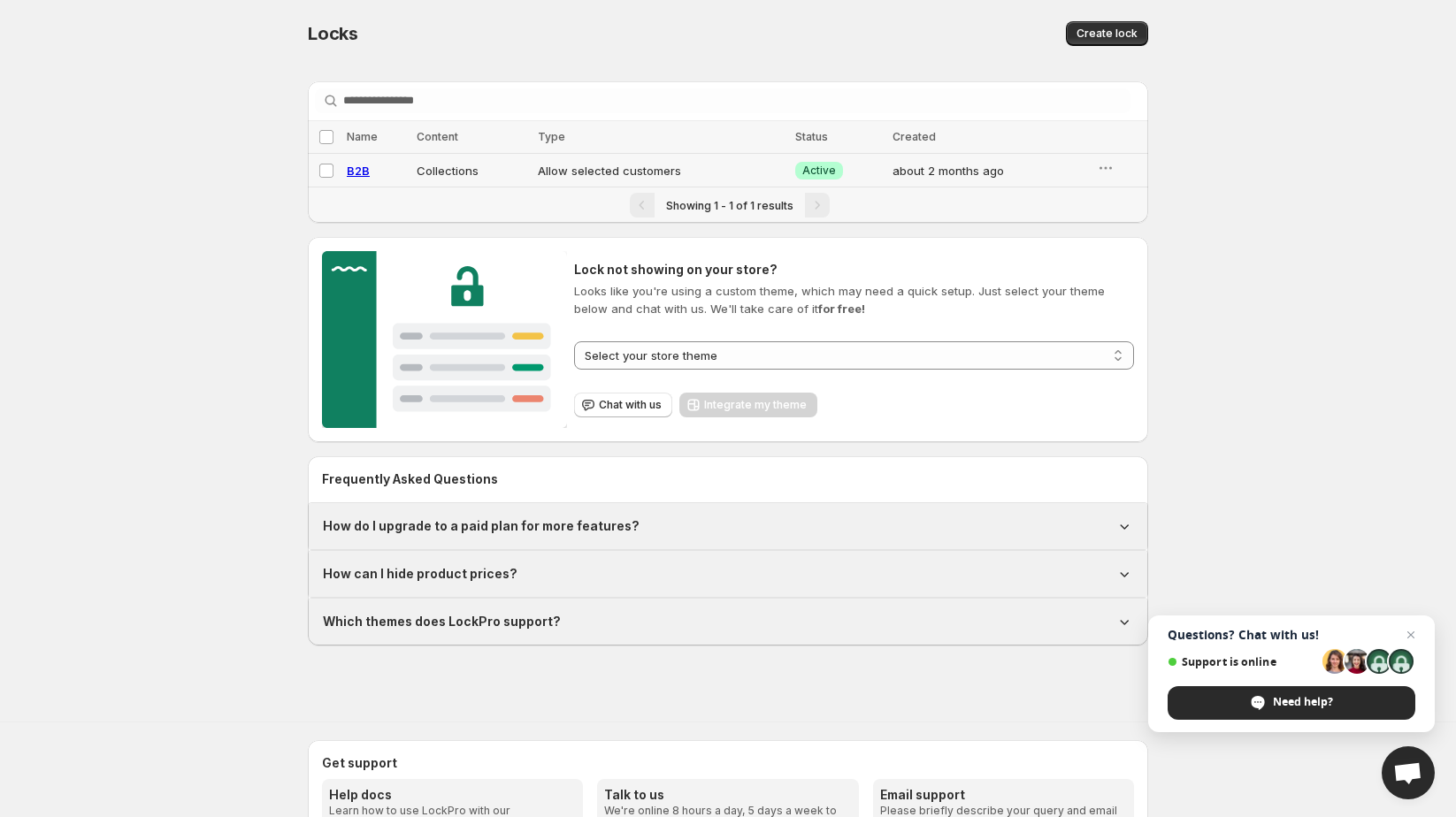 click on "B2B" at bounding box center (358, 171) 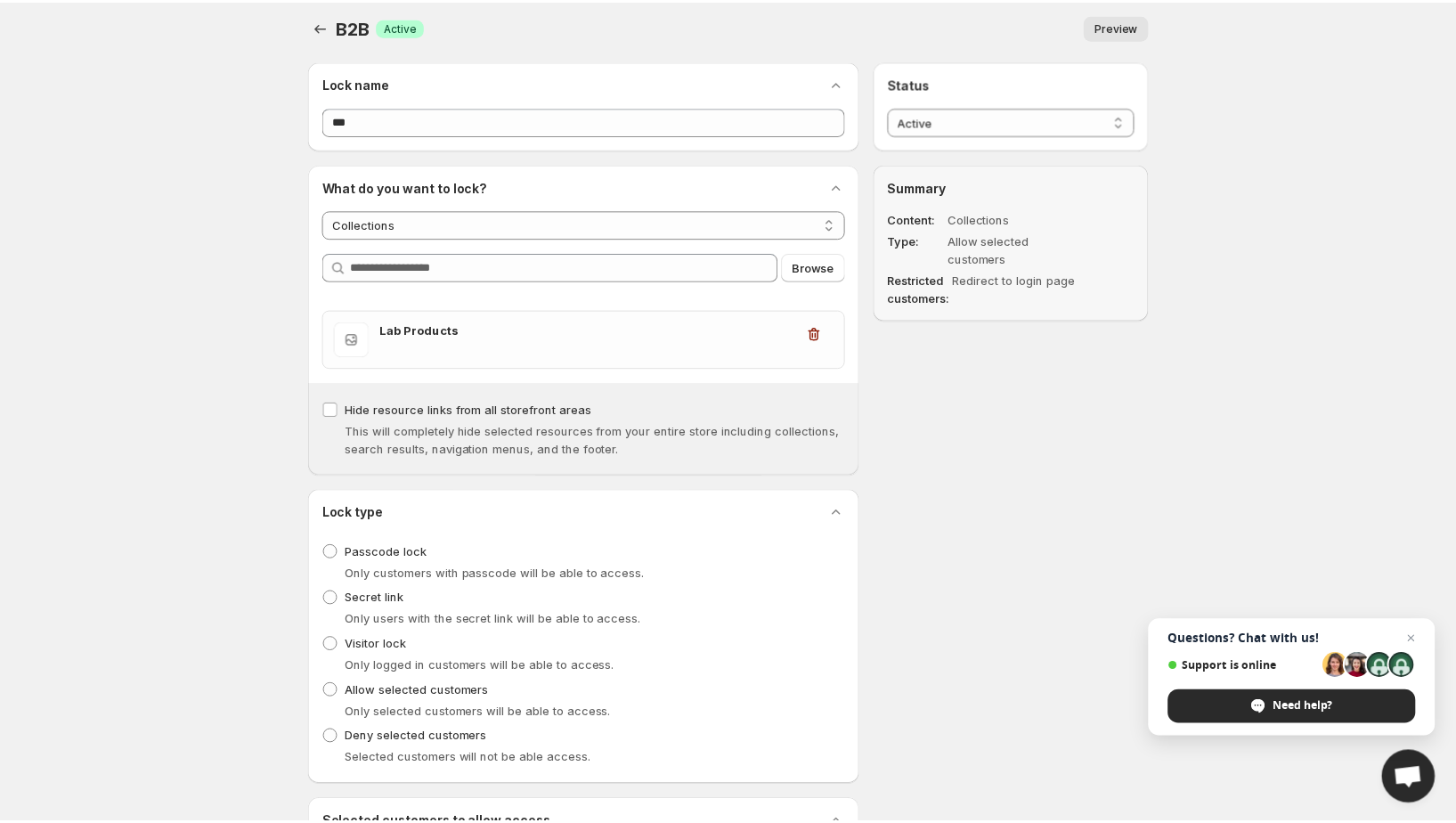 scroll, scrollTop: 7, scrollLeft: 0, axis: vertical 